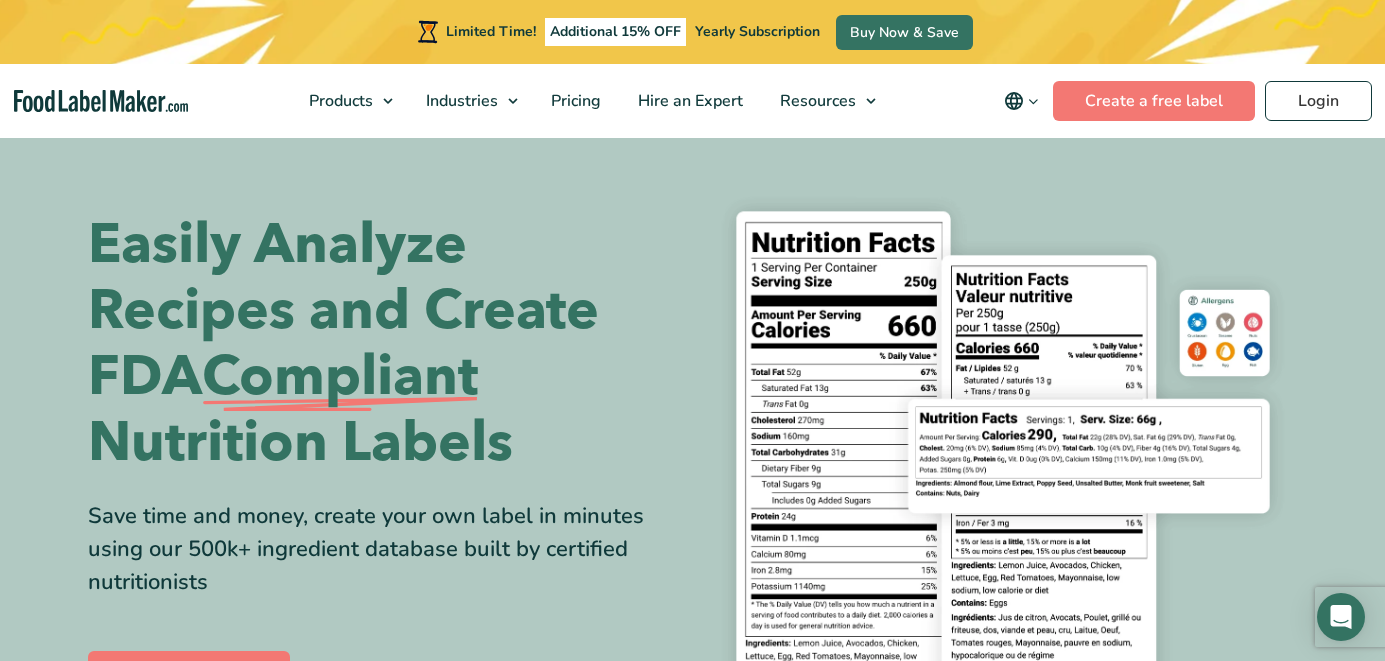 scroll, scrollTop: 0, scrollLeft: 0, axis: both 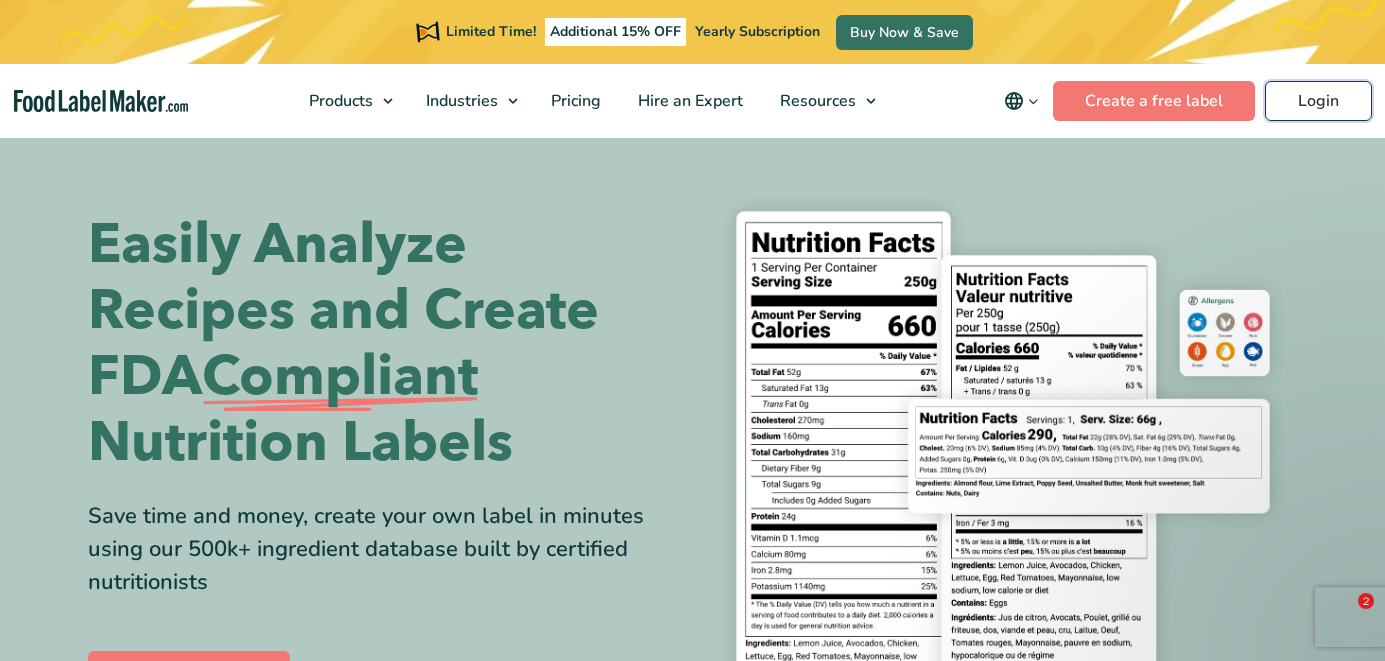 click on "Login" at bounding box center (1318, 101) 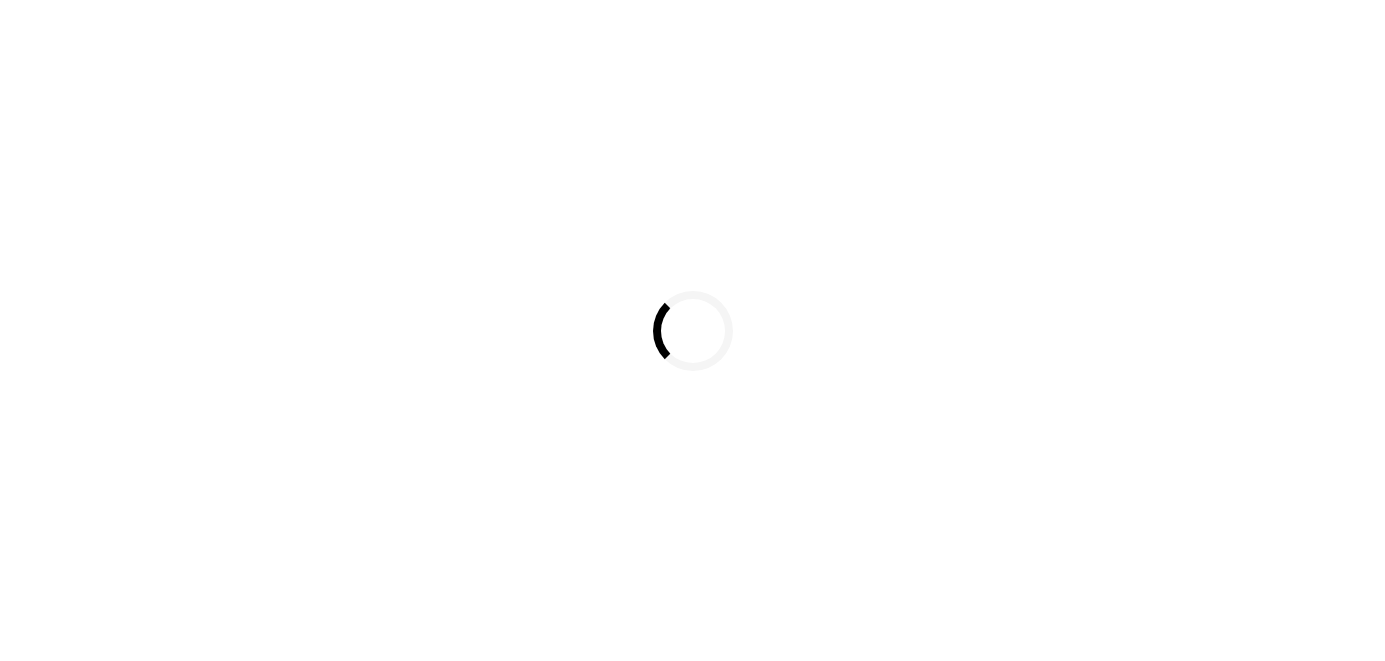 scroll, scrollTop: 0, scrollLeft: 0, axis: both 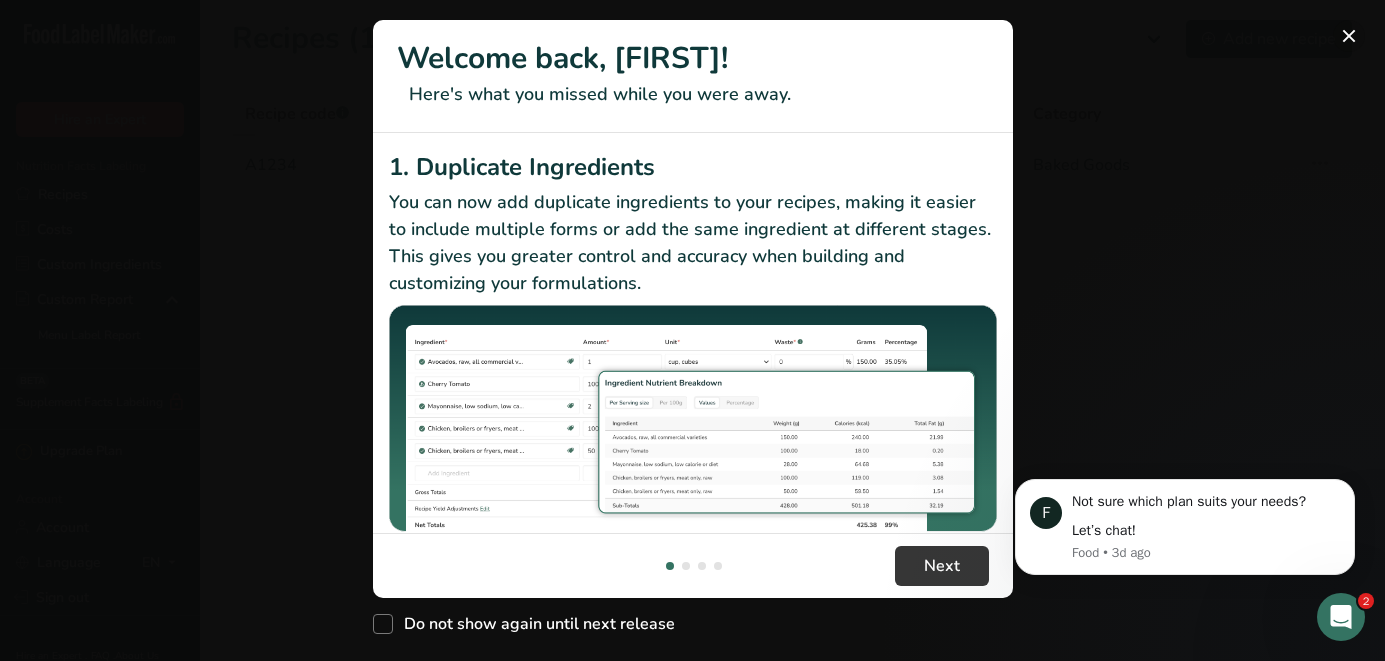click at bounding box center (1349, 36) 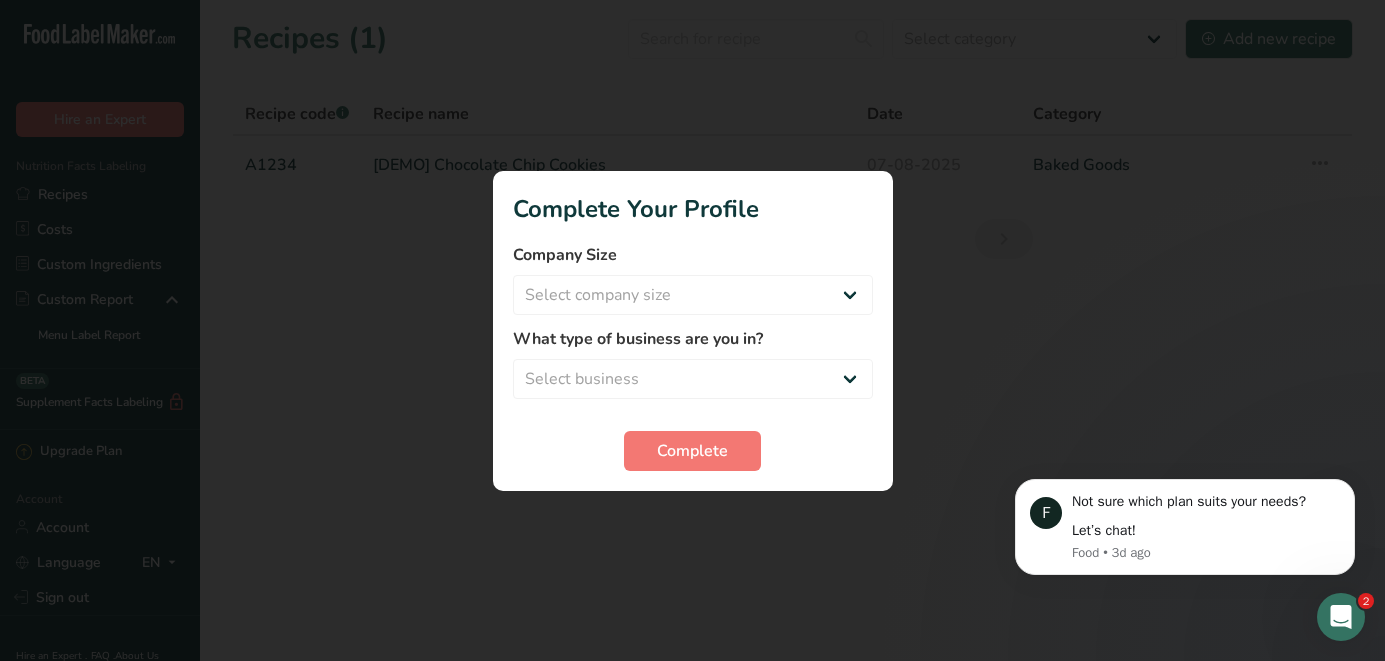 click at bounding box center (692, 330) 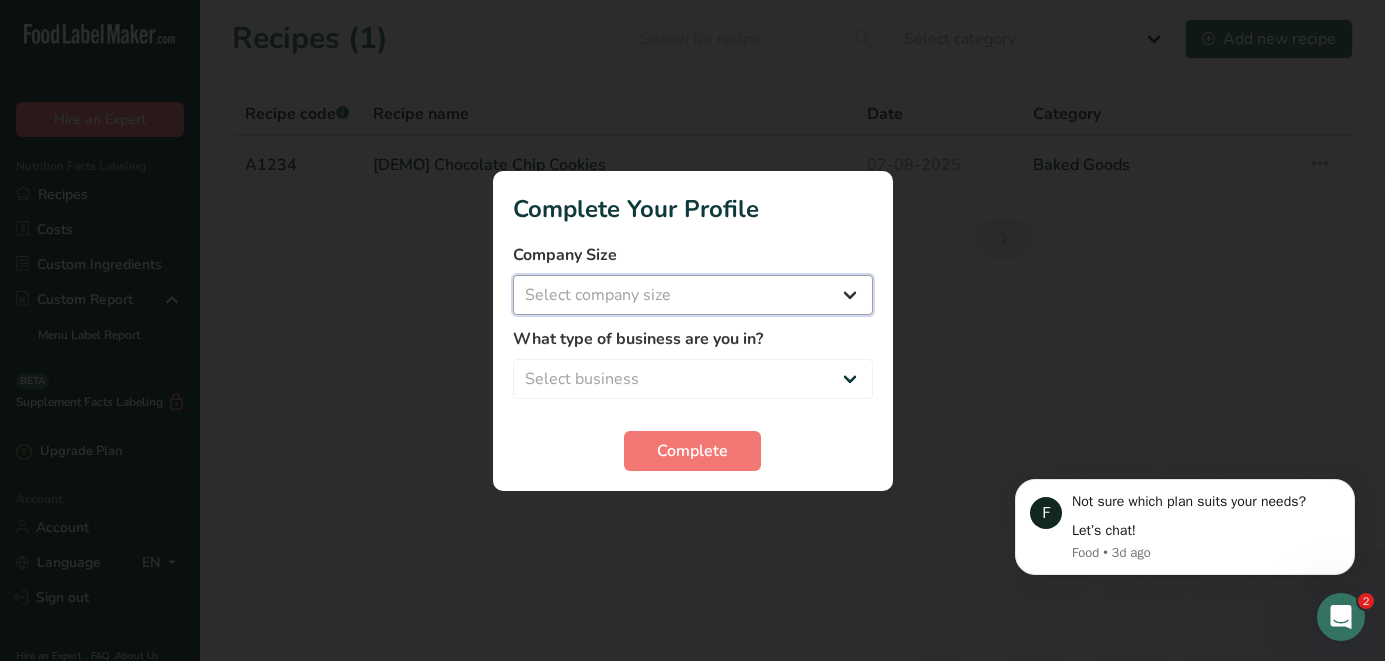 click on "Select company size
Fewer than 10 Employees
10 to 50 Employees
51 to 500 Employees
Over 500 Employees" at bounding box center [693, 295] 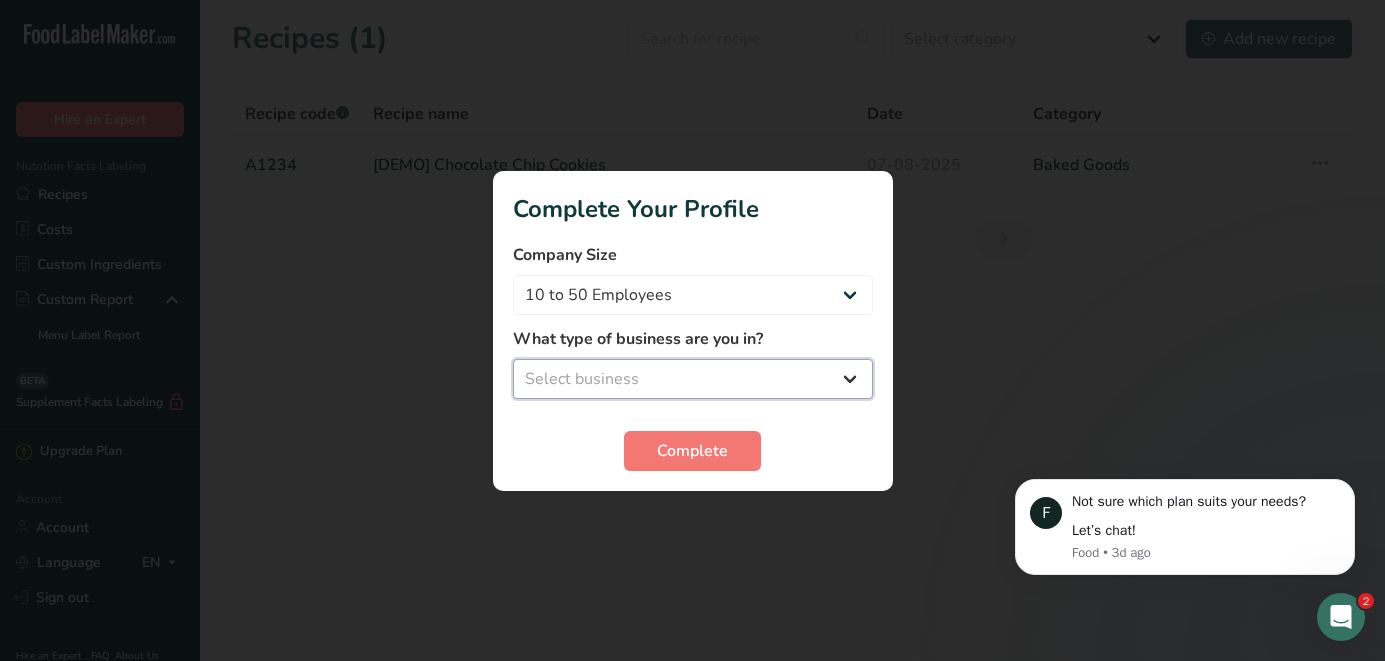 click on "Select business
Packaged Food Manufacturer
Restaurant & Cafe
Bakery
Meal Plans & Catering Company
Nutritionist
Food Blogger
Personal Trainer
Other" at bounding box center [693, 379] 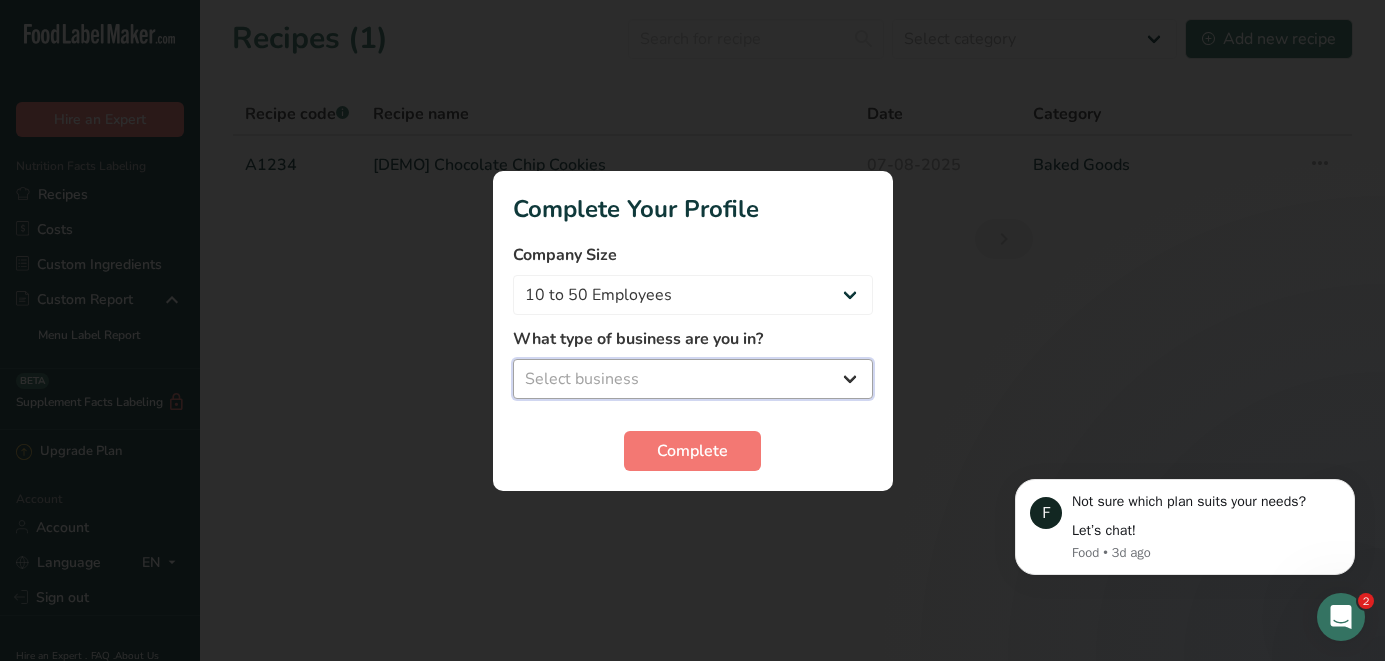 select on "8" 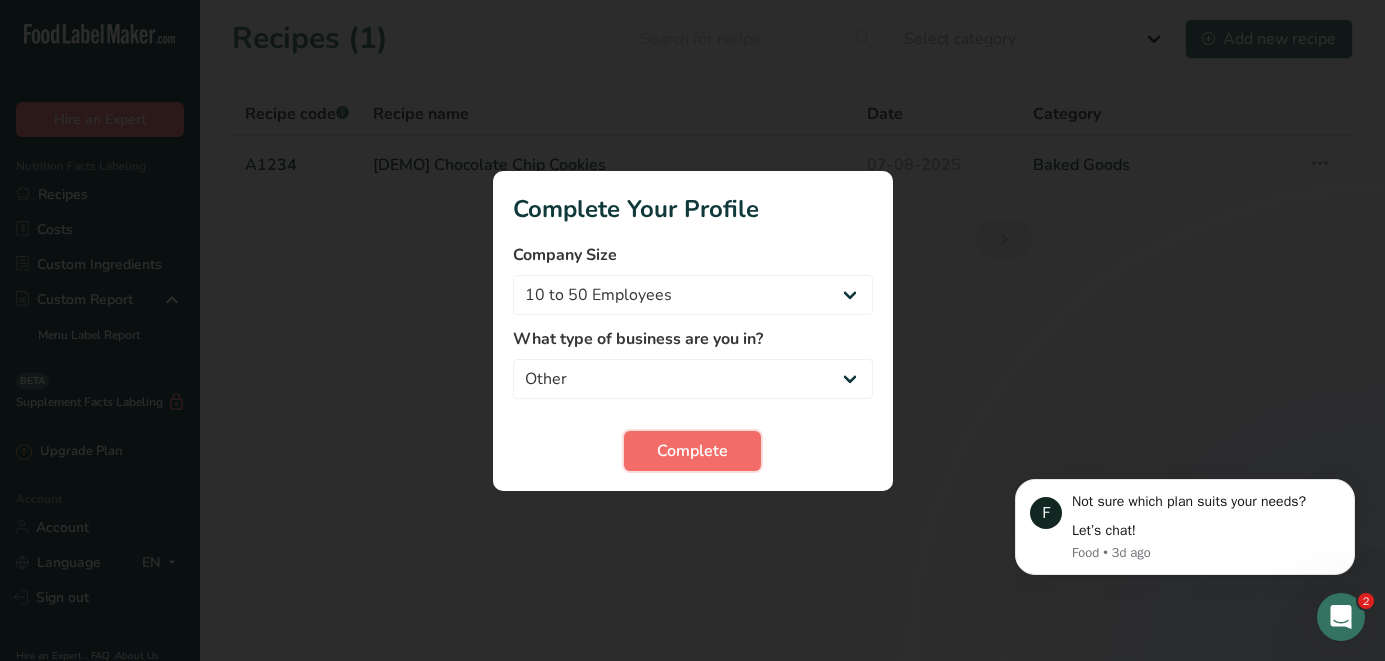 click on "Complete" at bounding box center [692, 451] 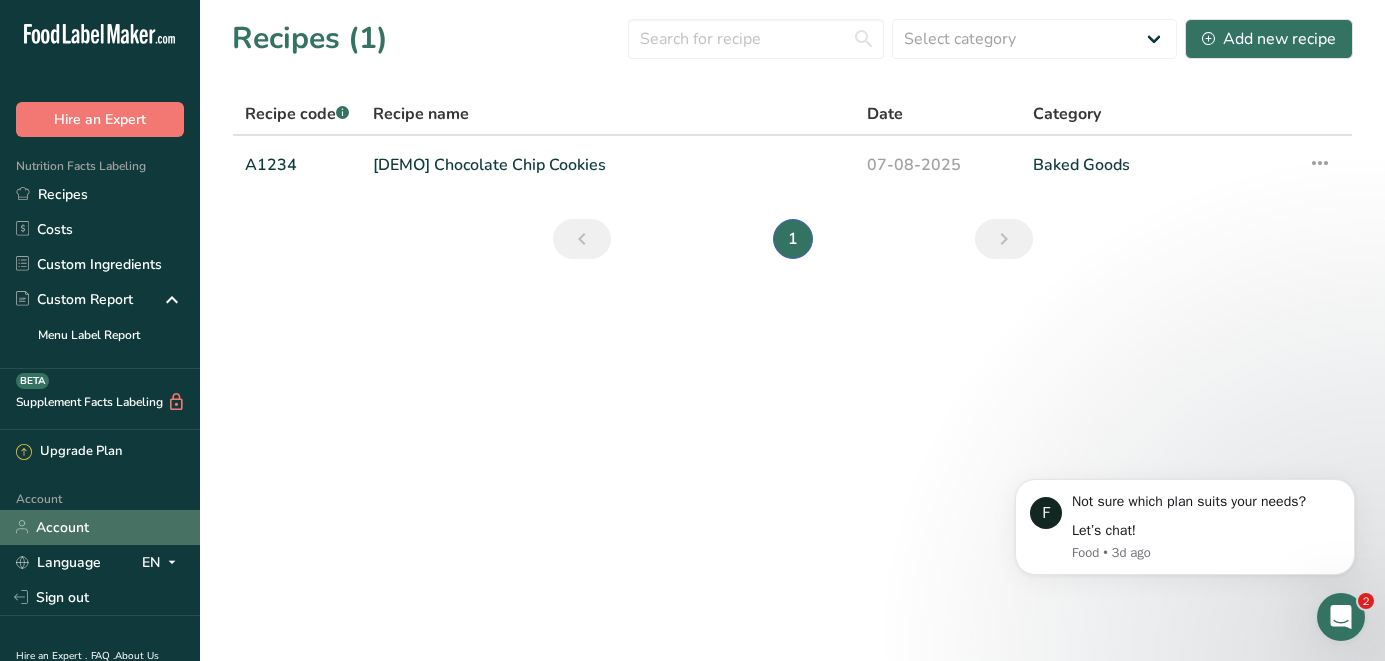 click on "Account" at bounding box center [100, 527] 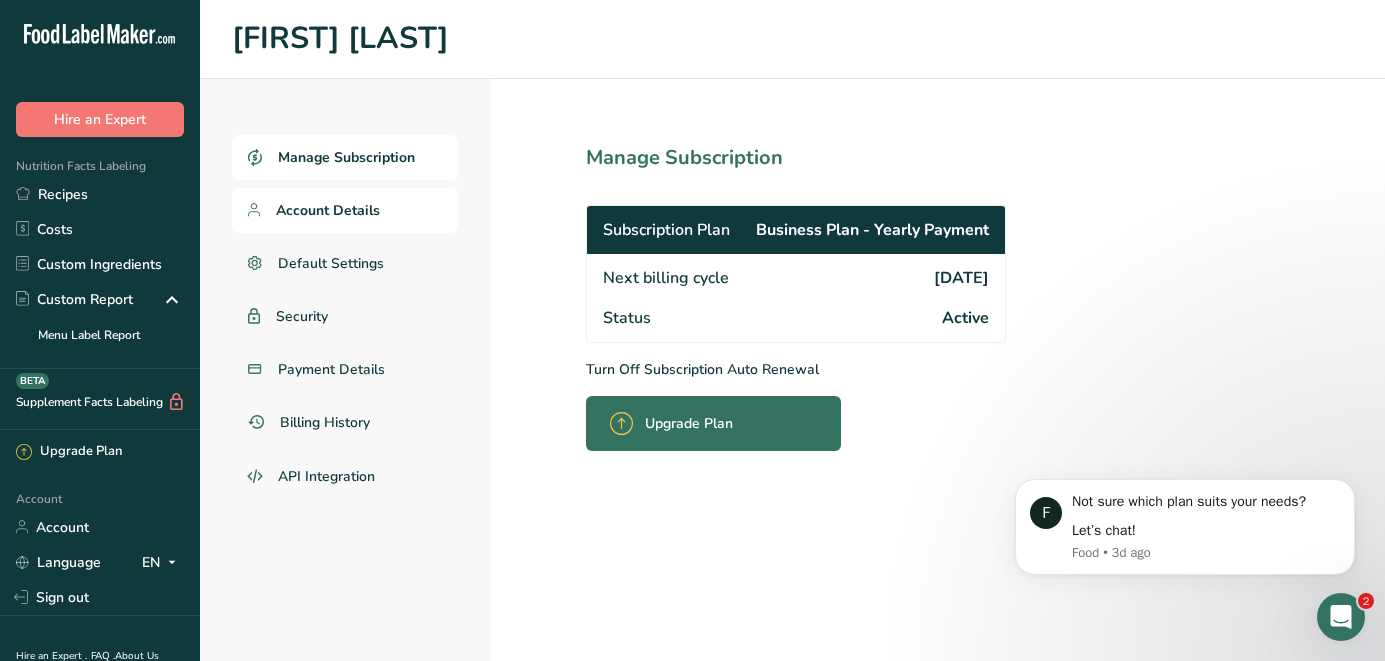click on "Account Details" at bounding box center (345, 210) 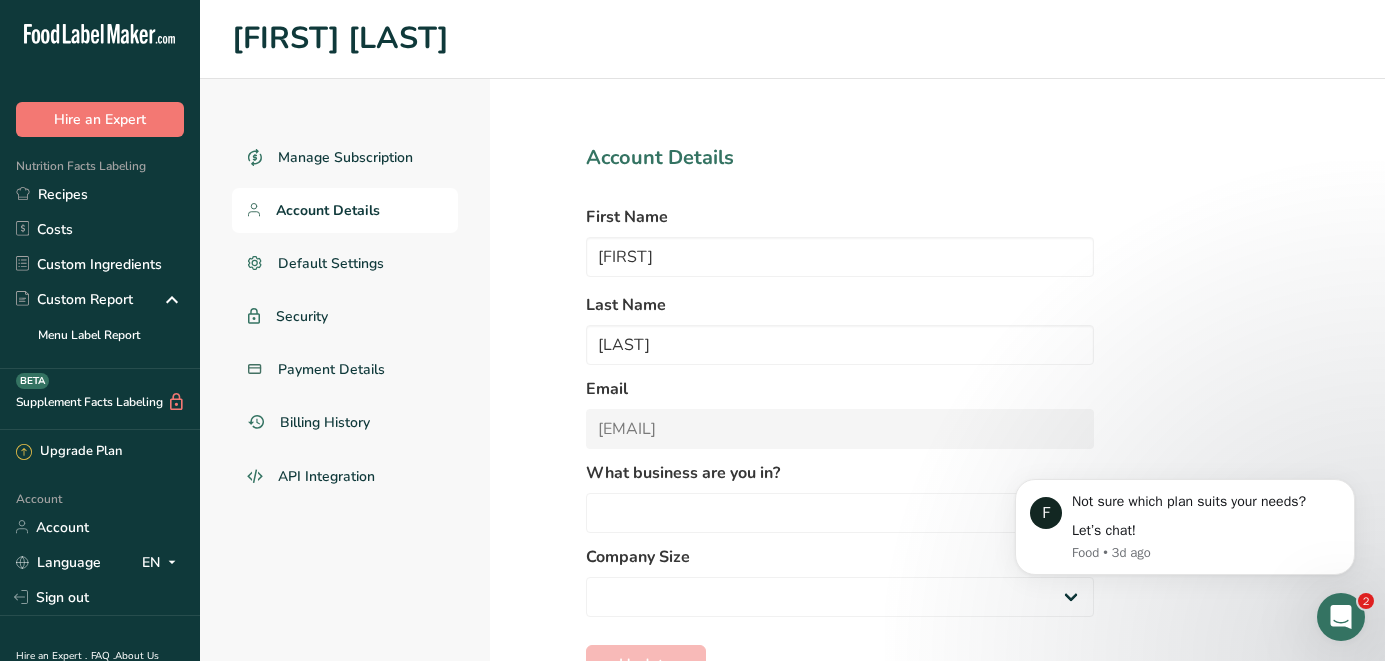select 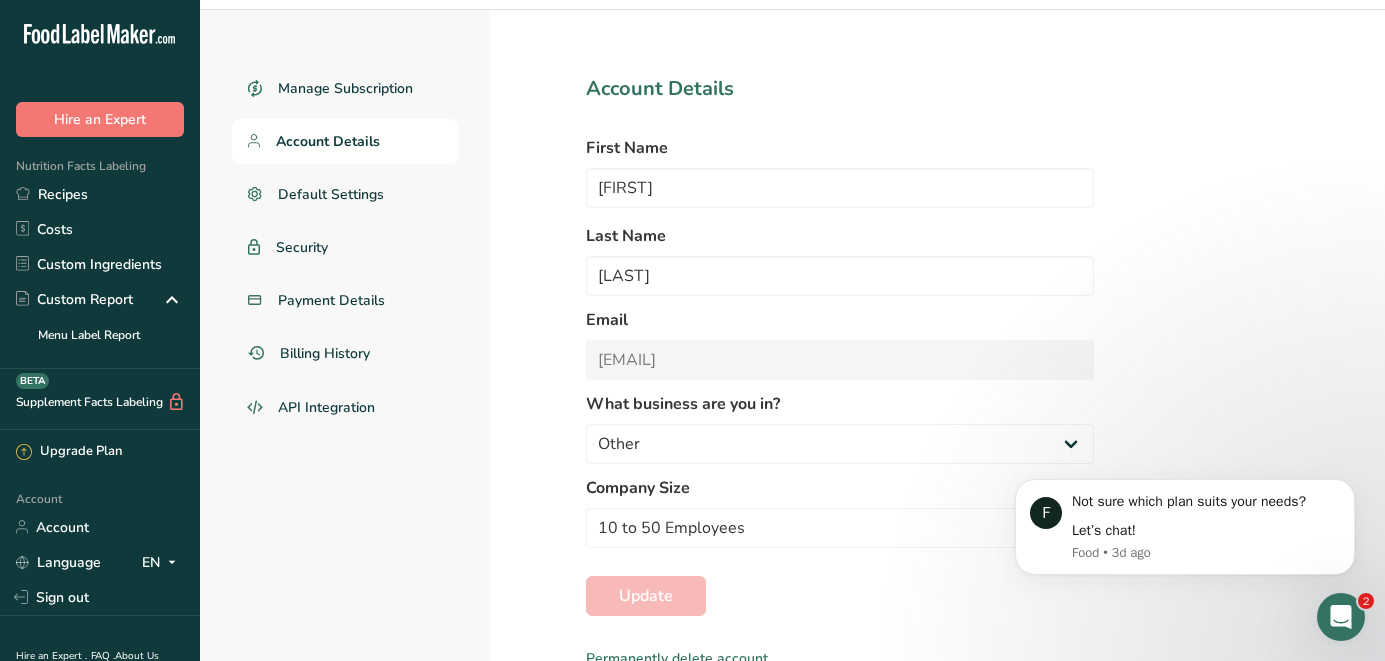 scroll, scrollTop: 76, scrollLeft: 0, axis: vertical 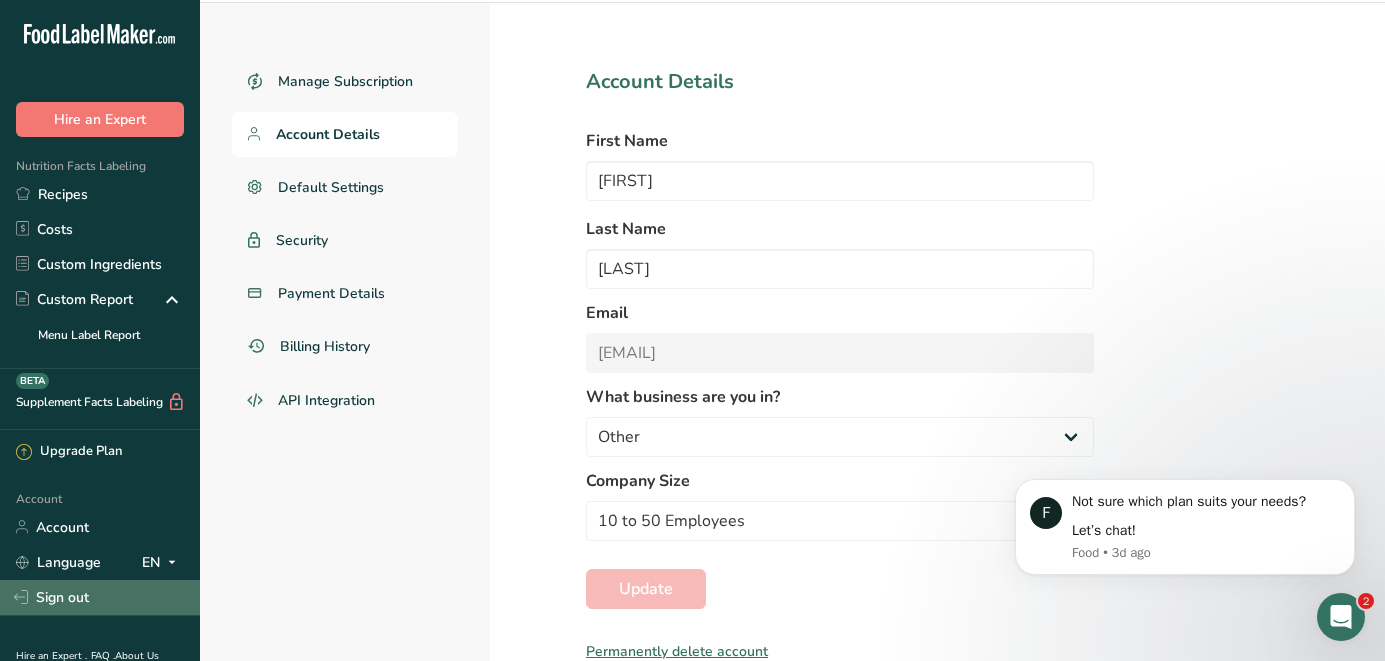 click on "Sign out" at bounding box center (100, 597) 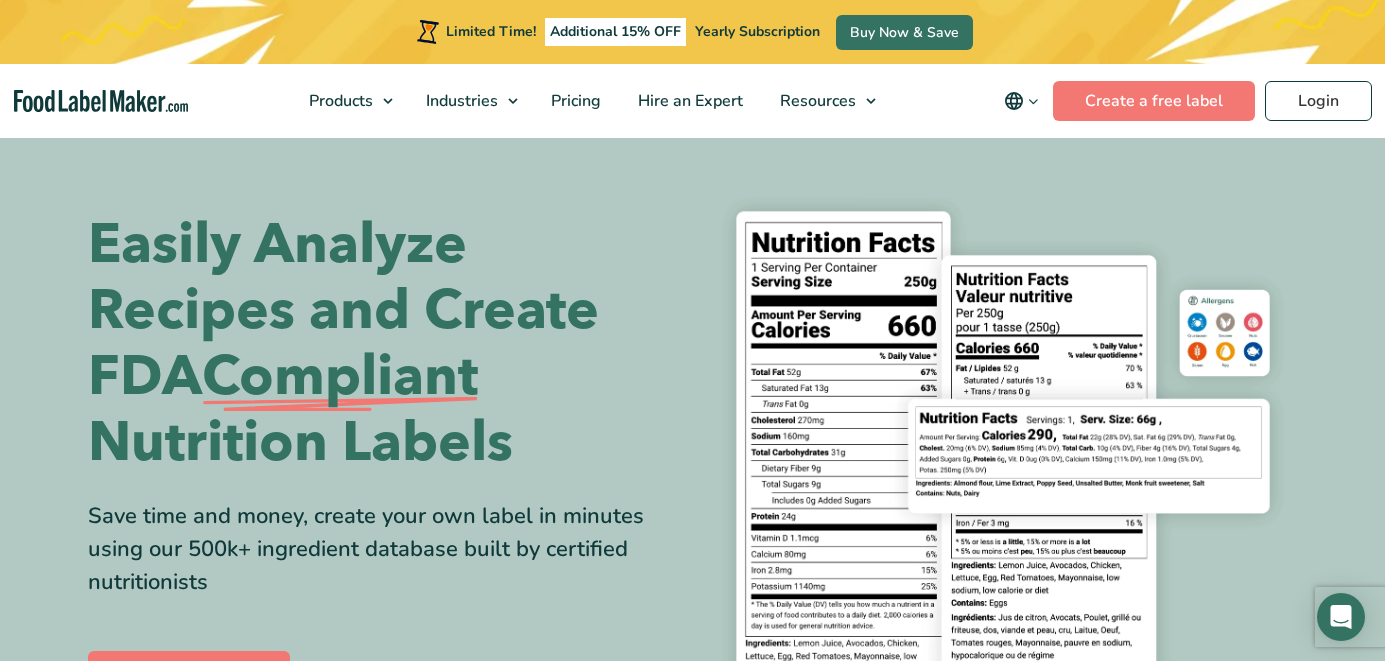 scroll, scrollTop: 0, scrollLeft: 0, axis: both 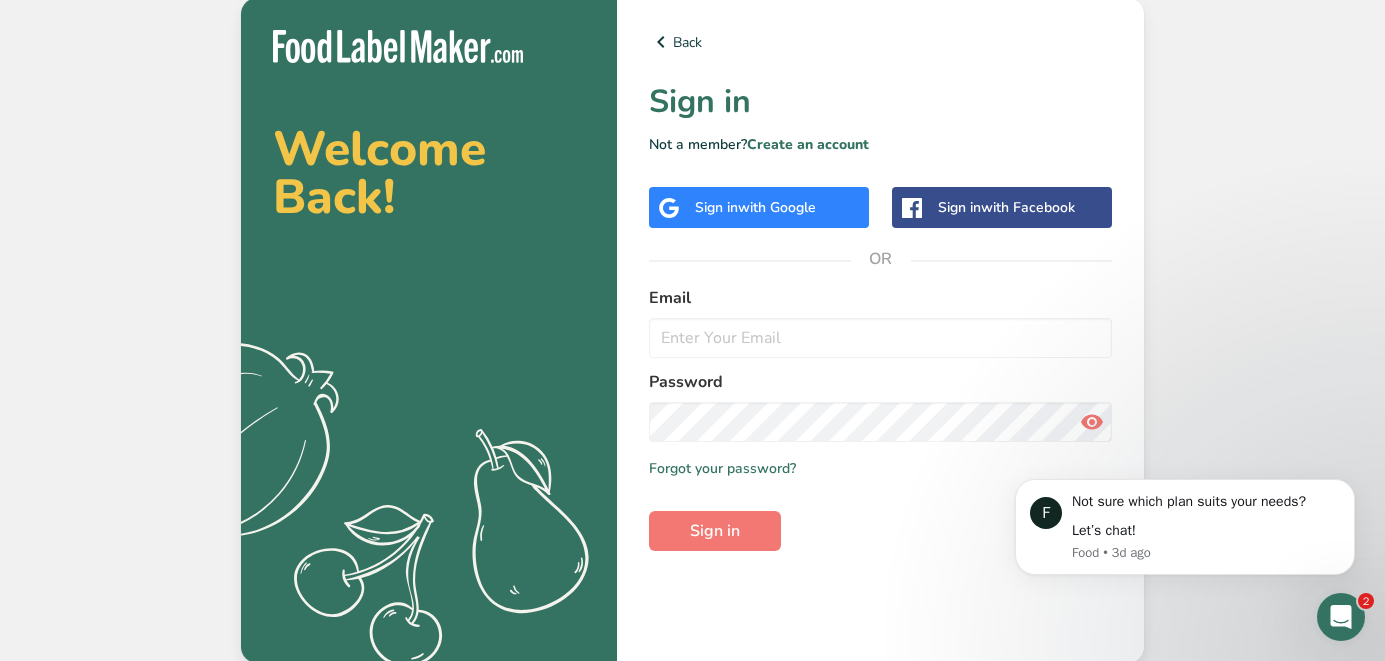 click on "with Google" at bounding box center (777, 207) 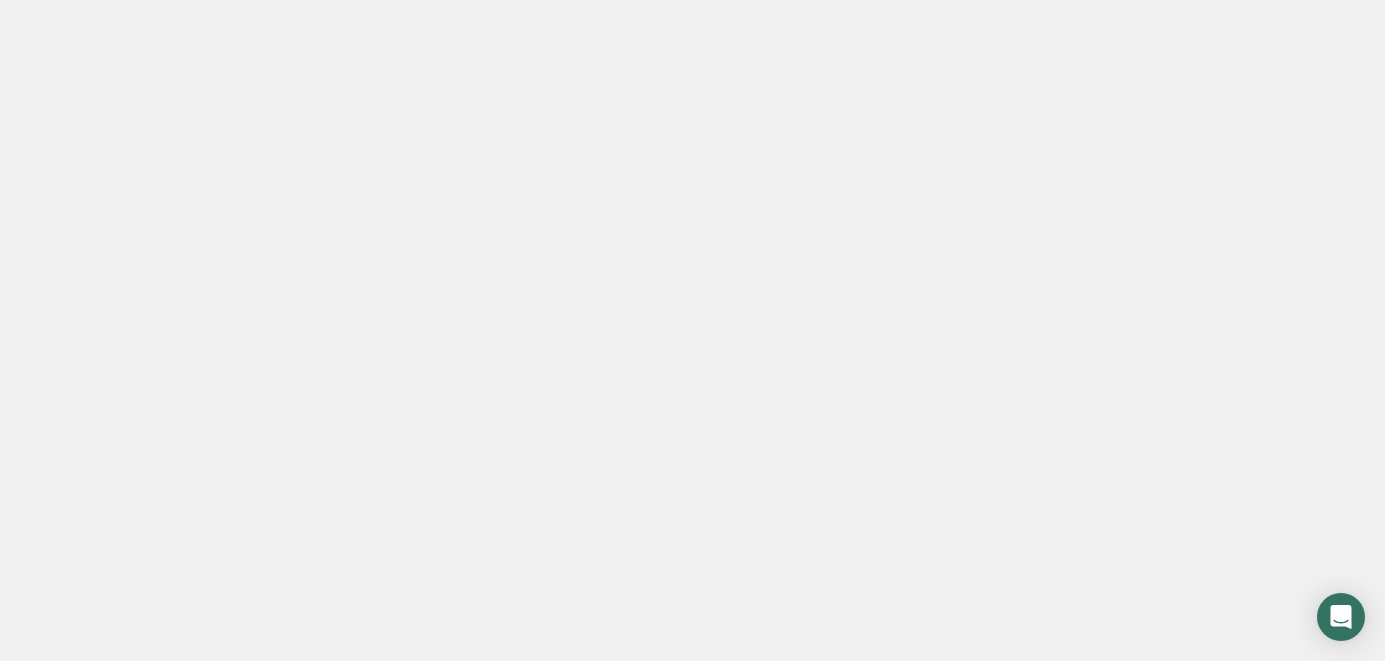 scroll, scrollTop: 0, scrollLeft: 0, axis: both 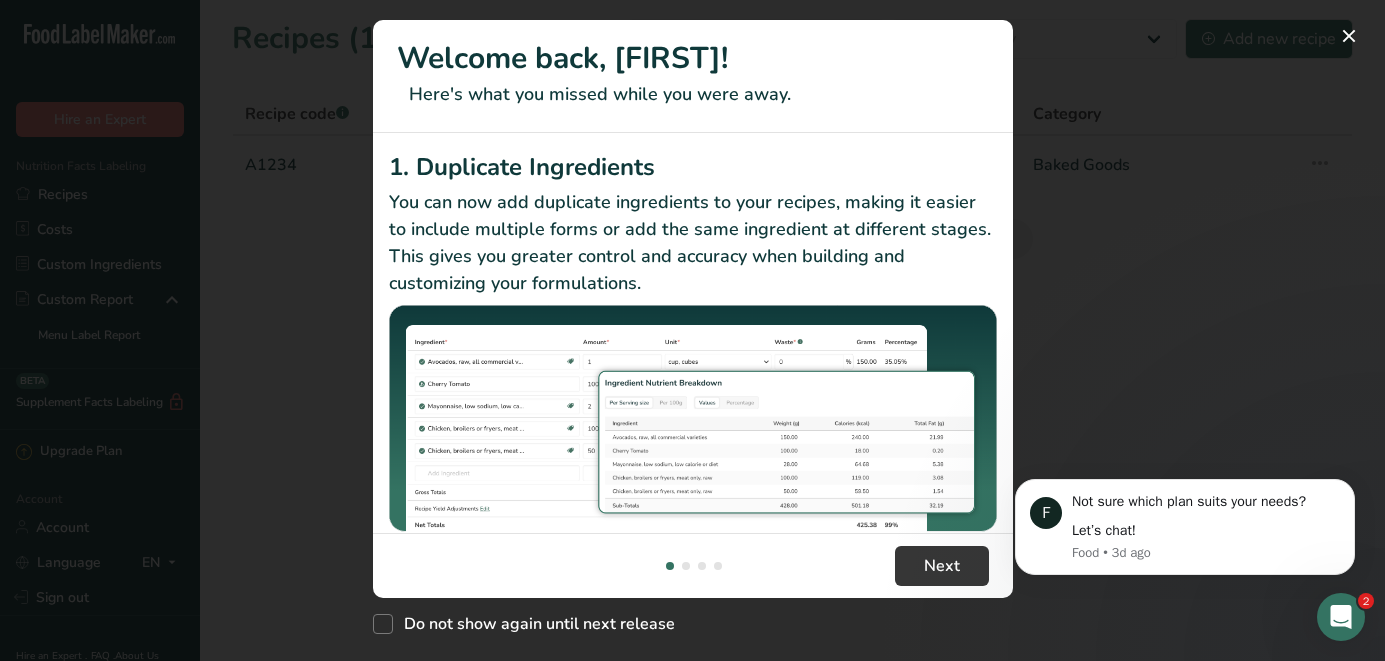 click at bounding box center (692, 330) 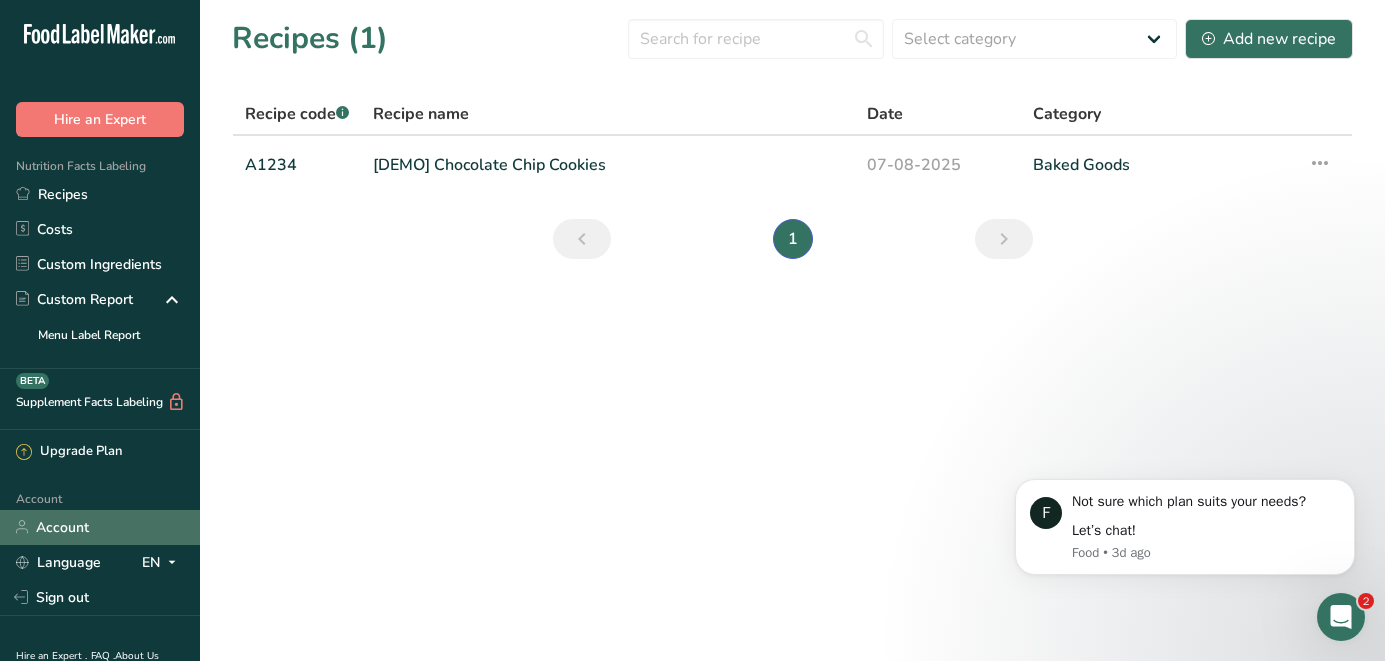 click on "Account" at bounding box center (100, 527) 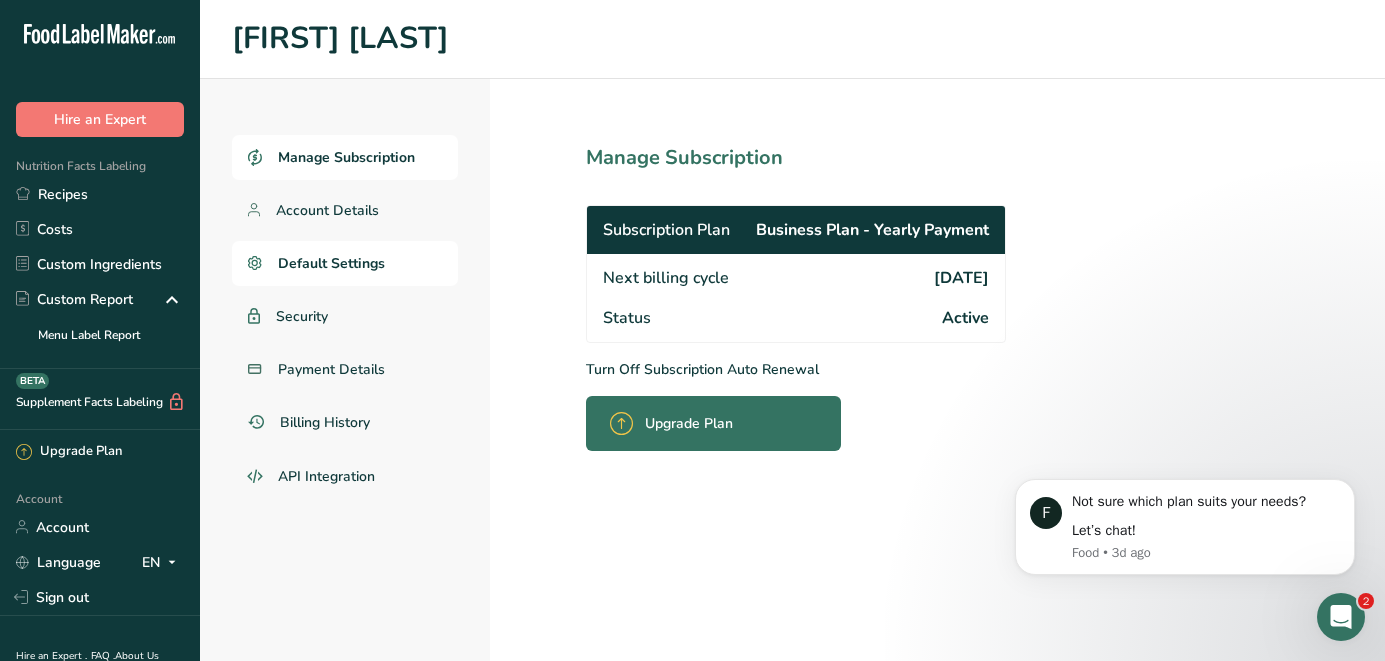 click on "Default Settings" at bounding box center (331, 263) 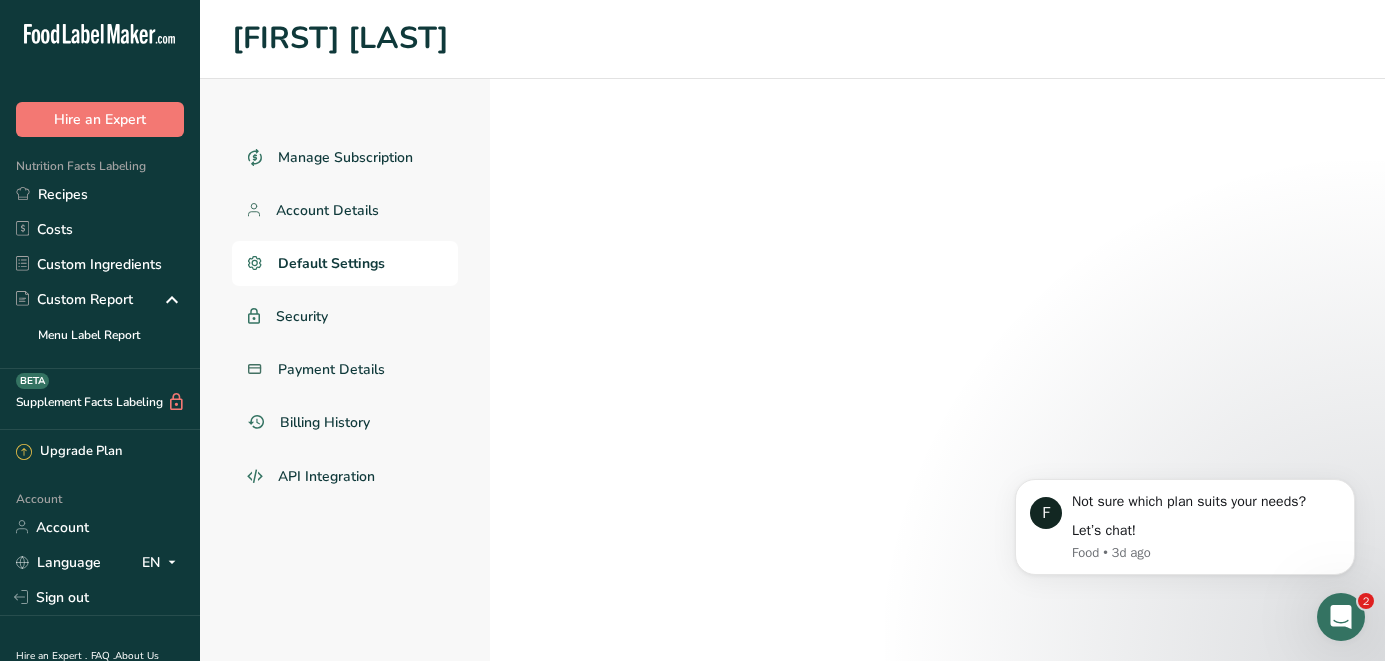 select 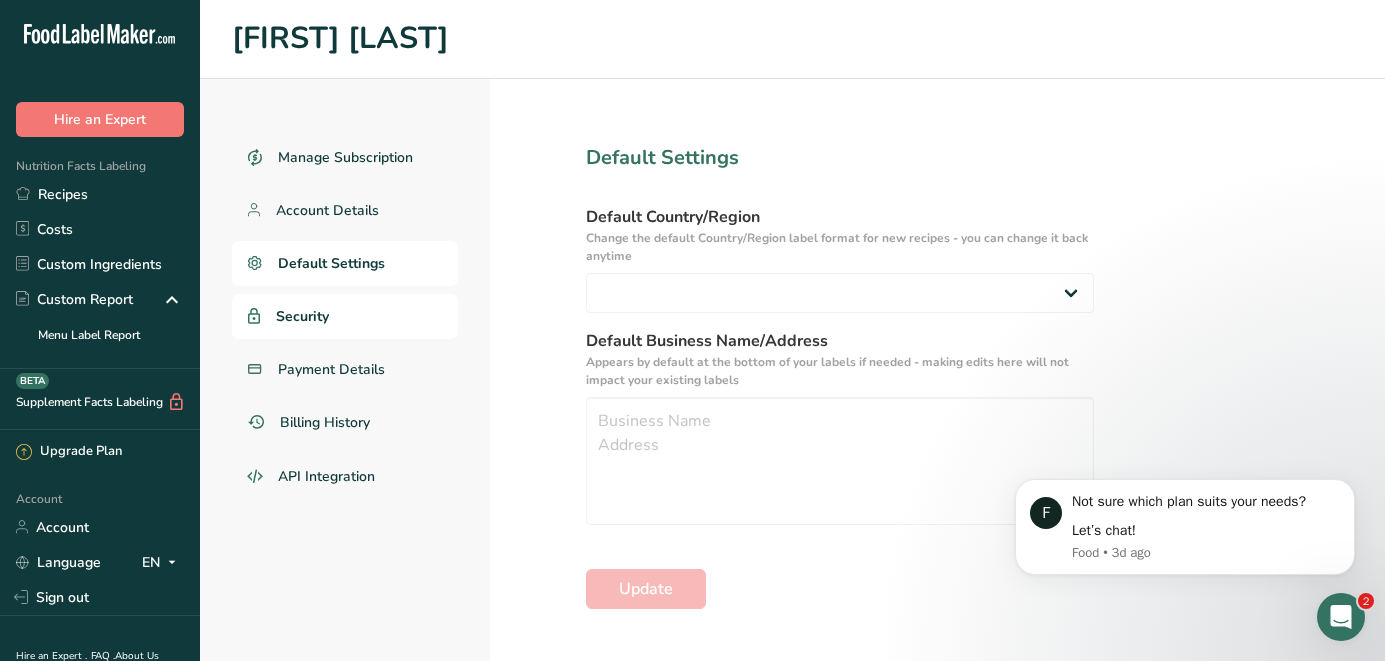 click on "Security" at bounding box center [345, 316] 